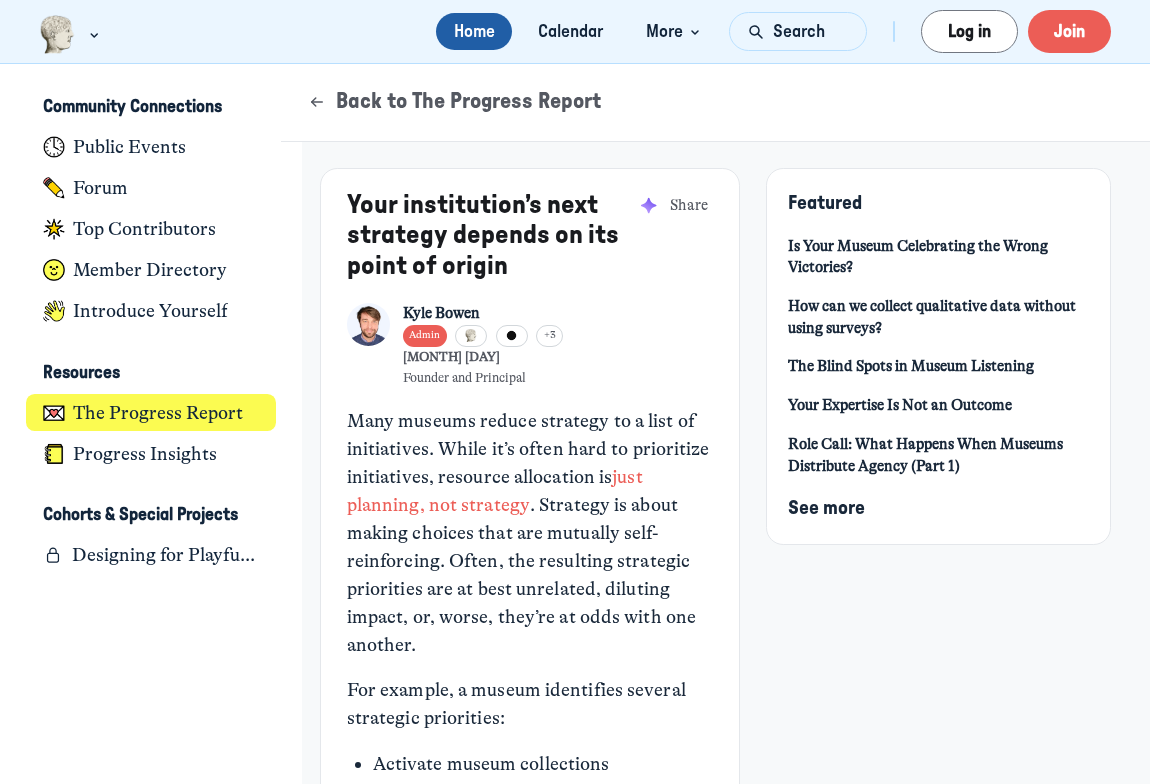 scroll, scrollTop: 0, scrollLeft: 0, axis: both 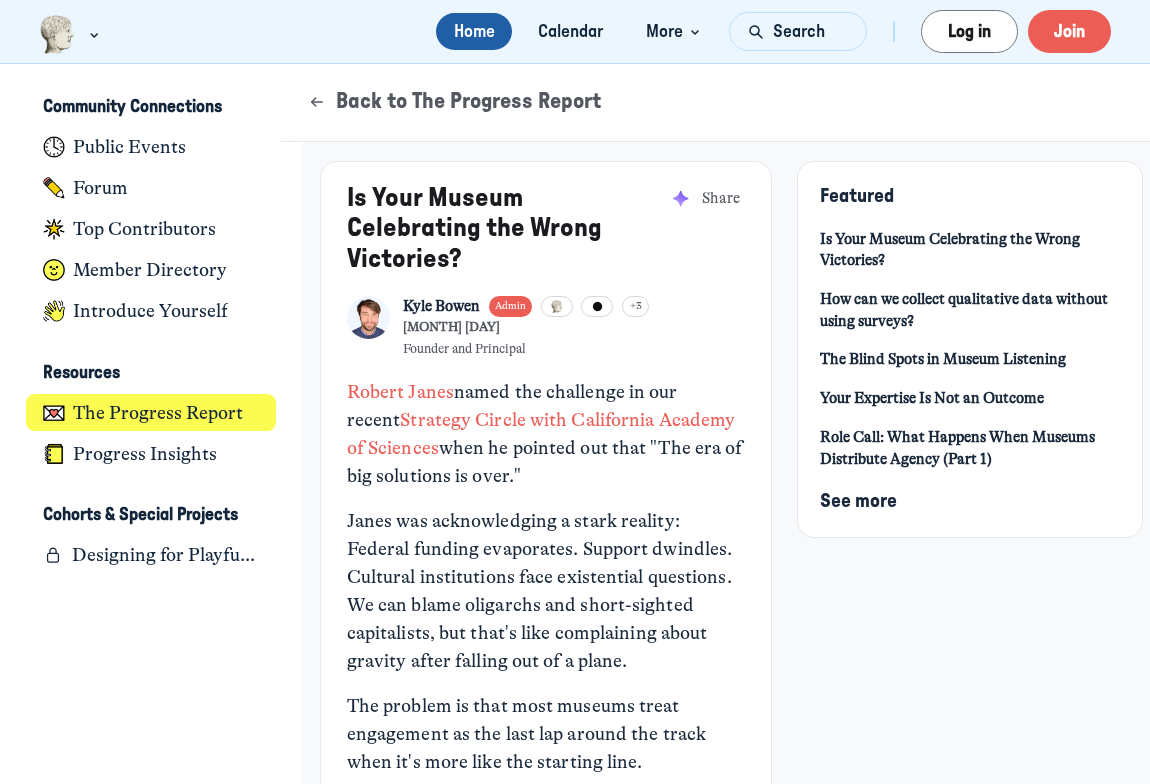 click on "Strategy Circle with California Academy of Sciences" at bounding box center [543, 434] 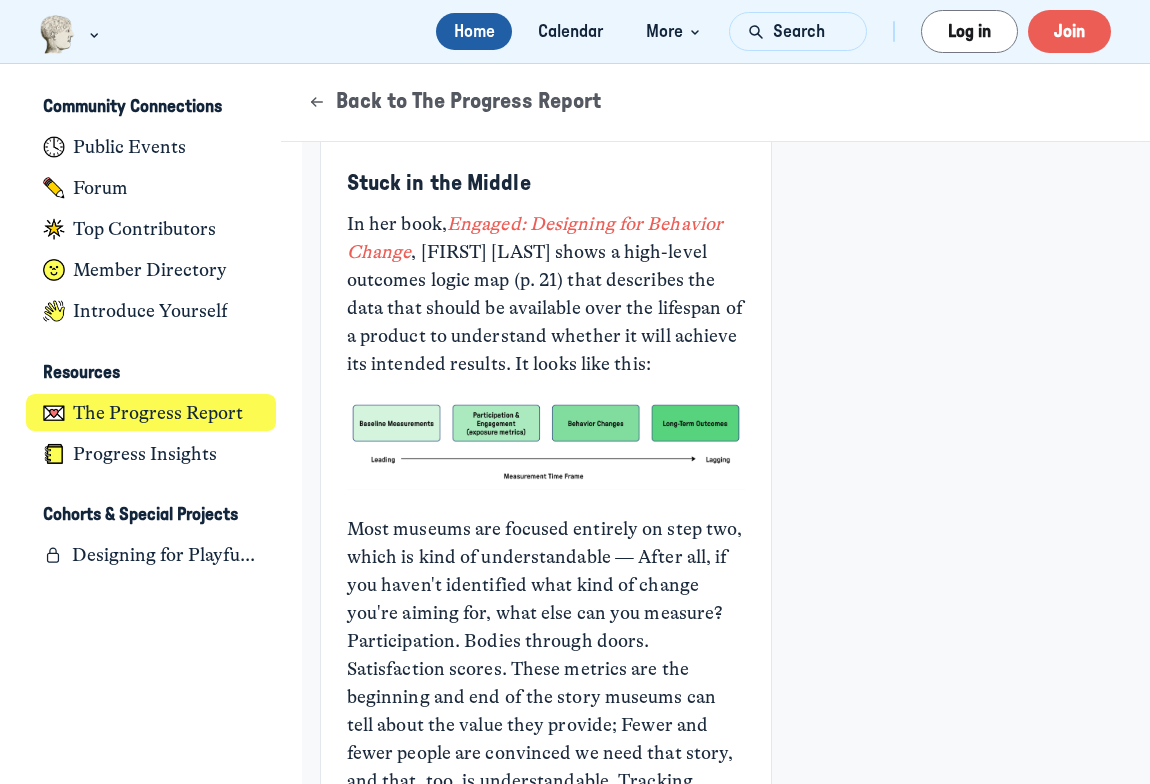 scroll, scrollTop: 638, scrollLeft: 0, axis: vertical 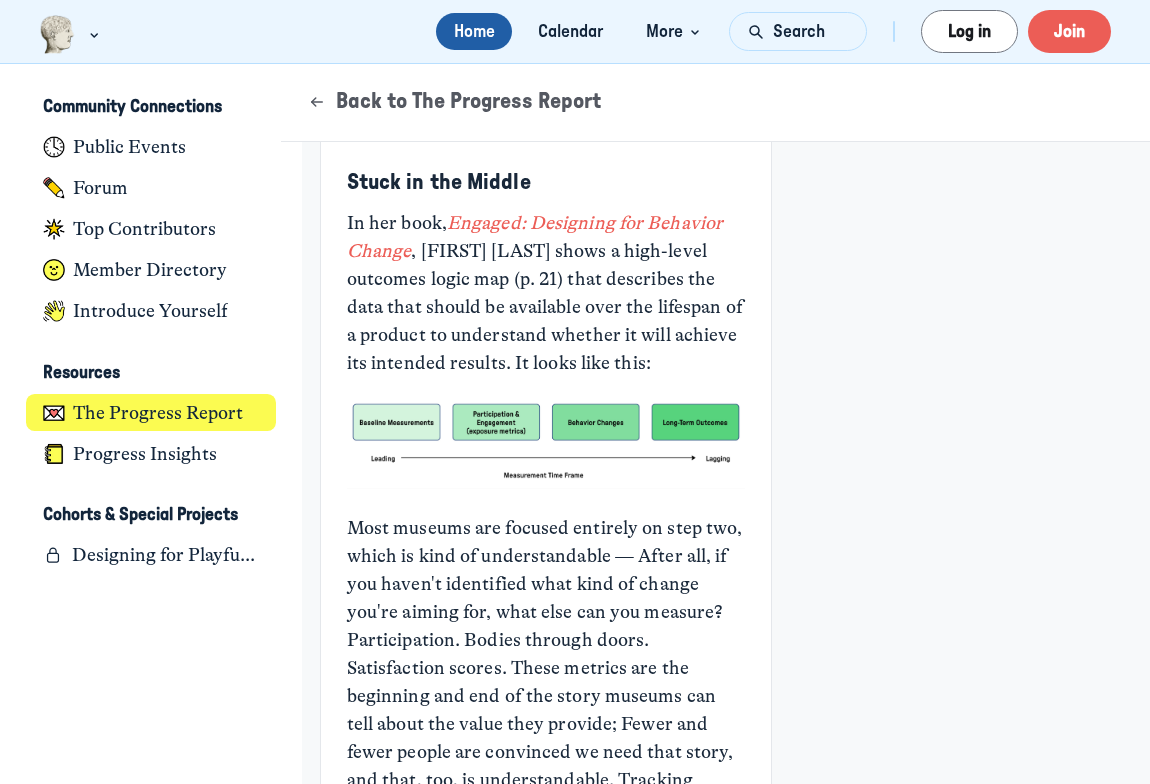 click at bounding box center [546, 441] 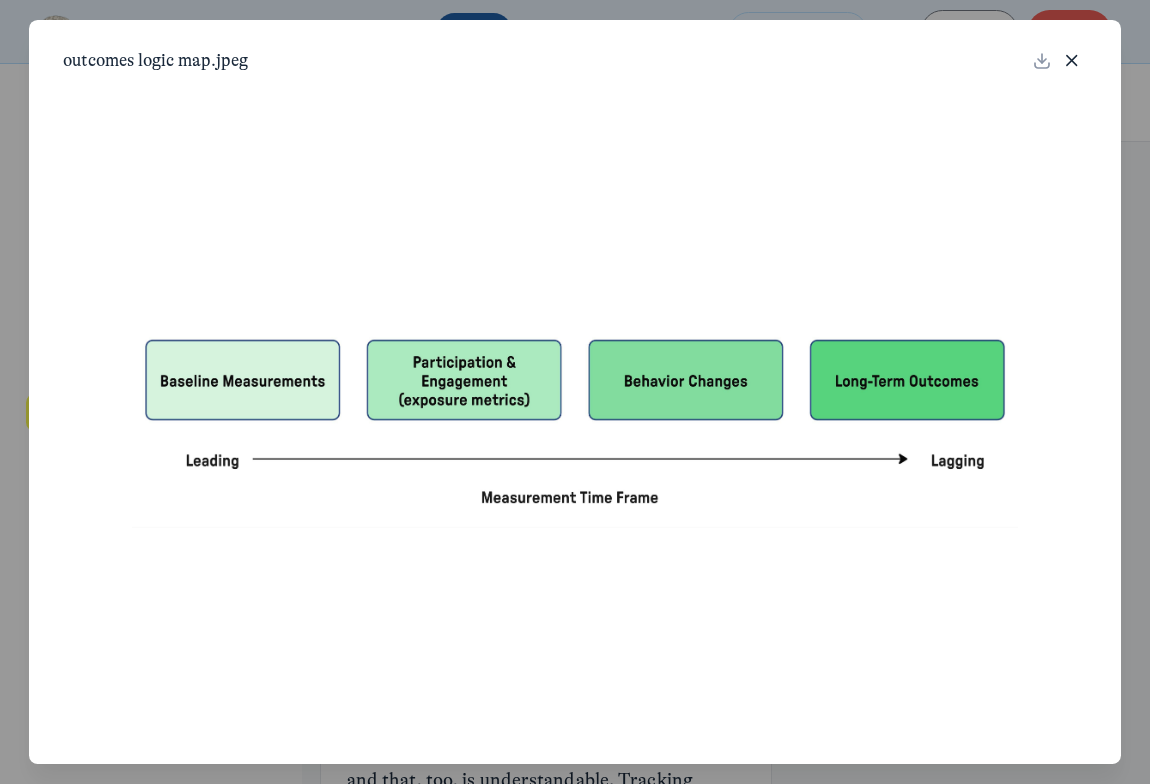 click 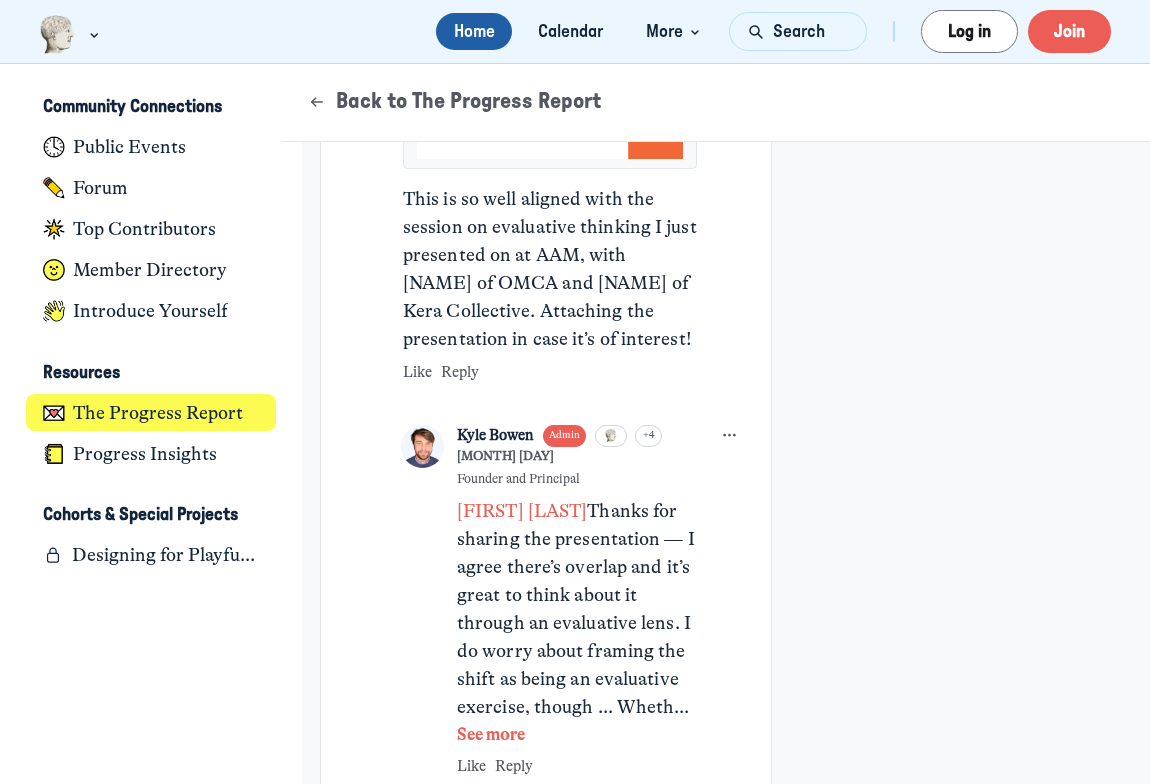 scroll, scrollTop: 4005, scrollLeft: 0, axis: vertical 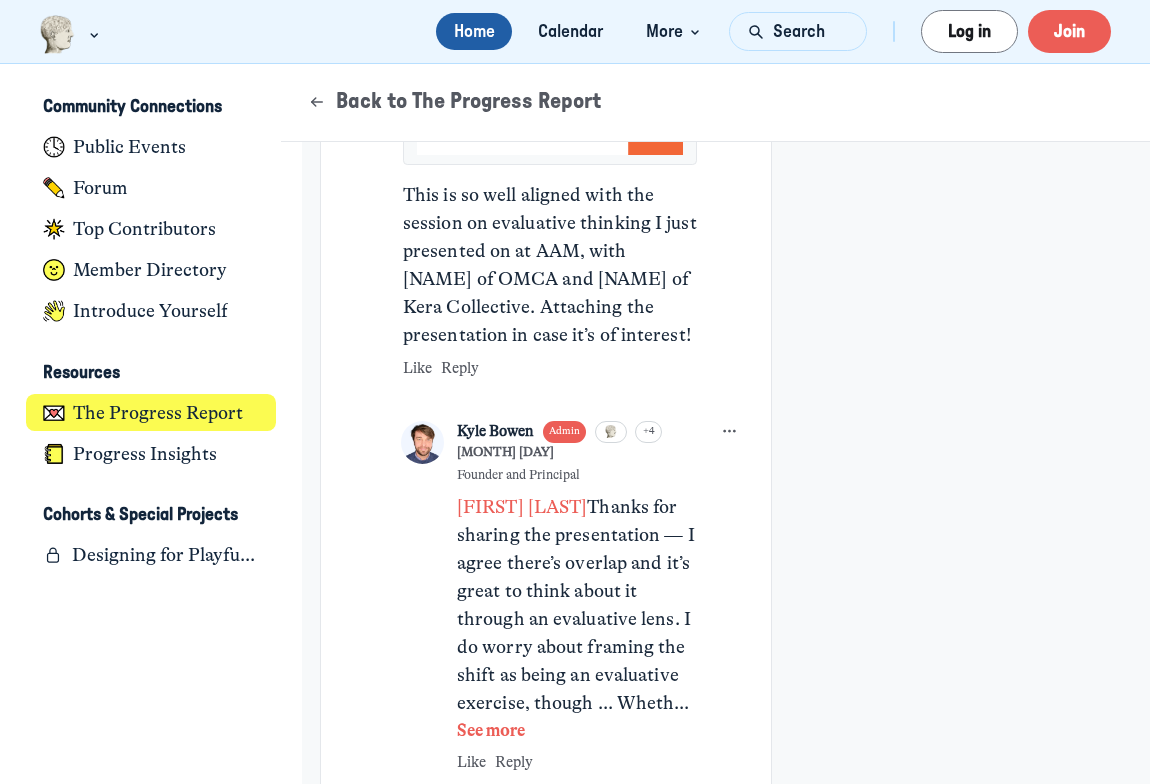click on "See more" at bounding box center [577, 731] 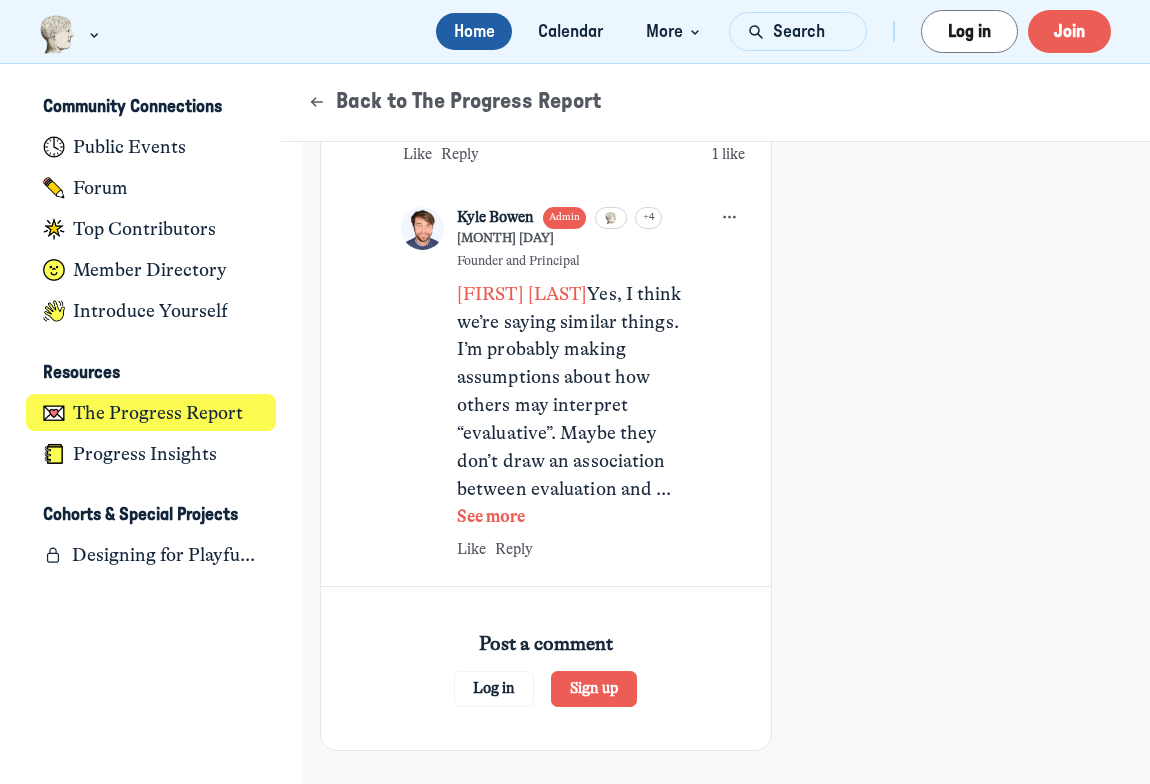 scroll, scrollTop: 5162, scrollLeft: 0, axis: vertical 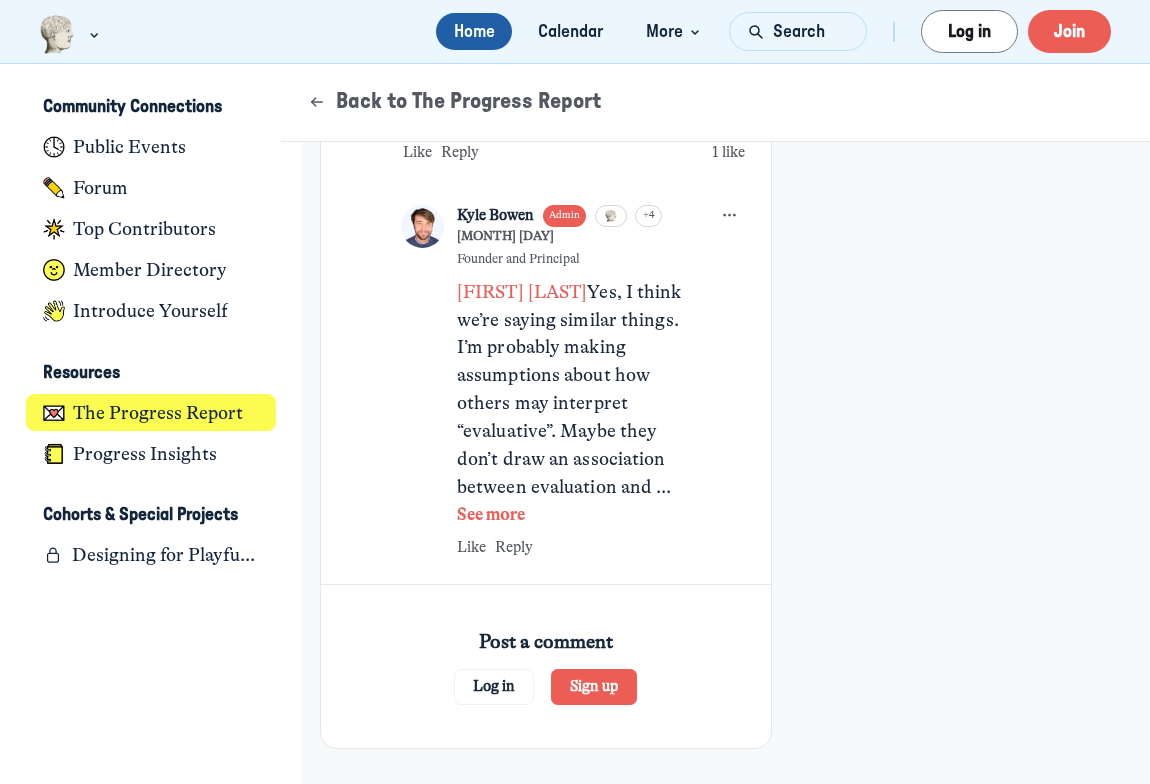 click on "See more" at bounding box center [577, 515] 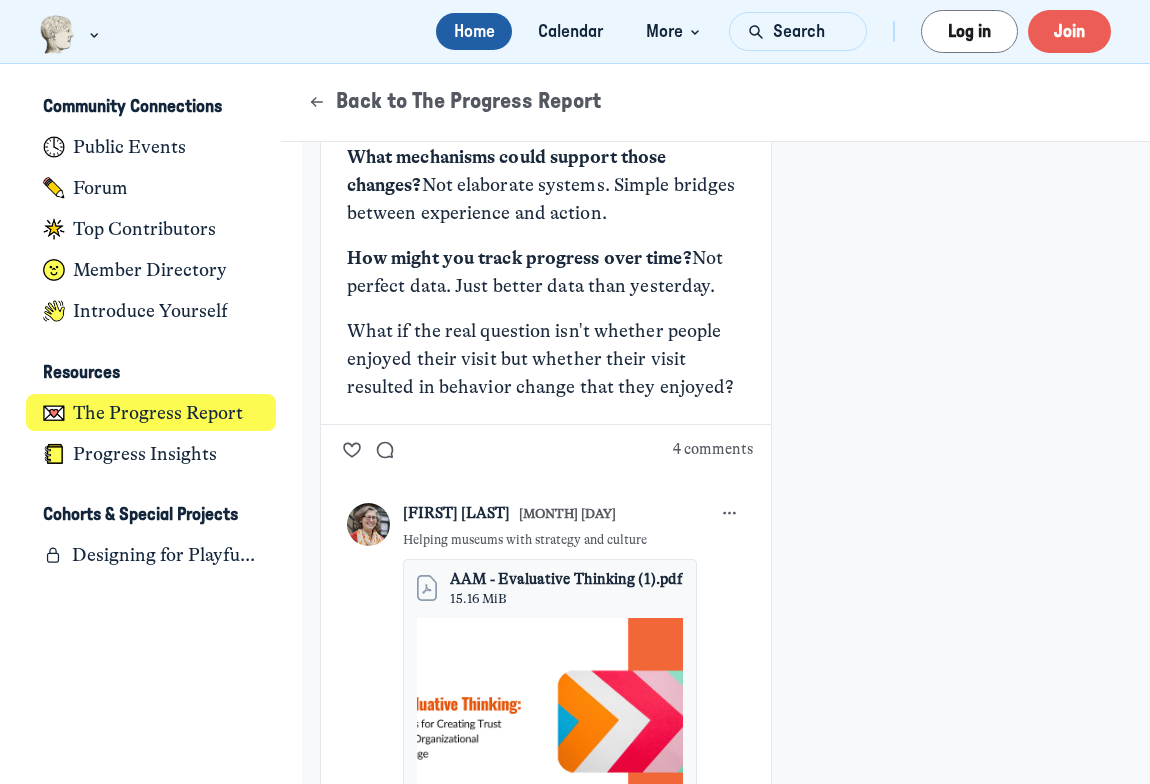 scroll, scrollTop: 3451, scrollLeft: 0, axis: vertical 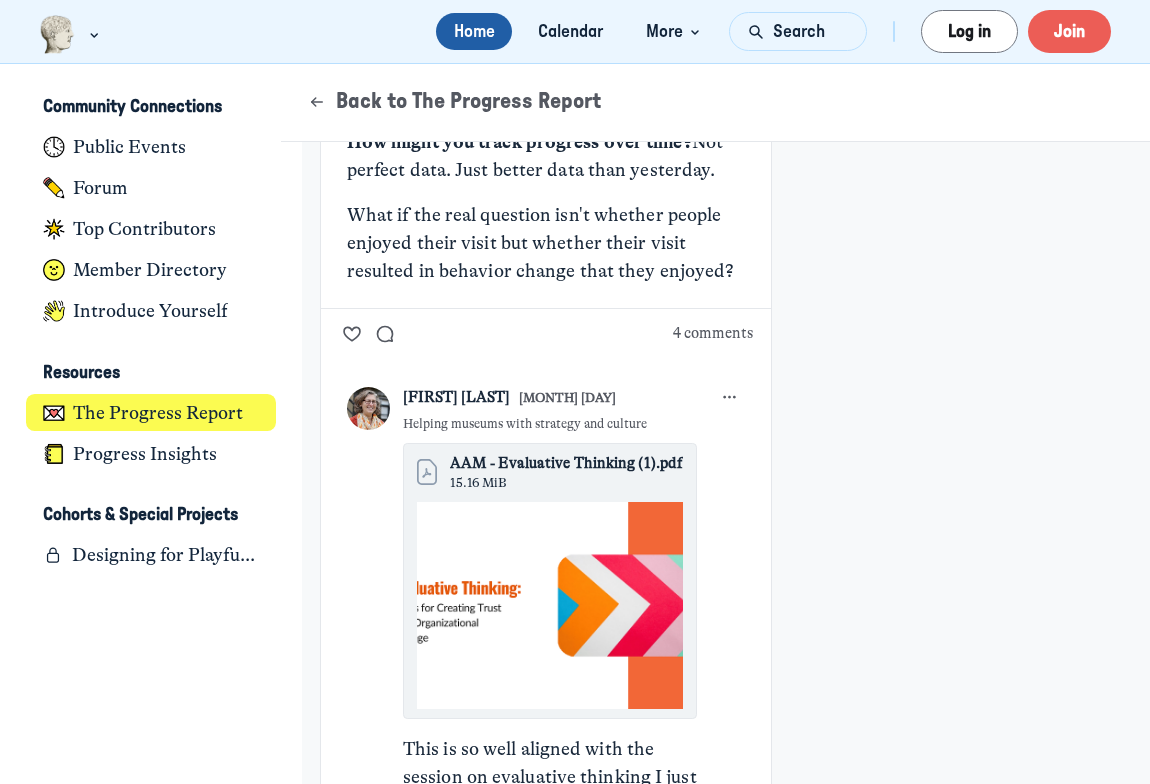 click at bounding box center (550, 605) 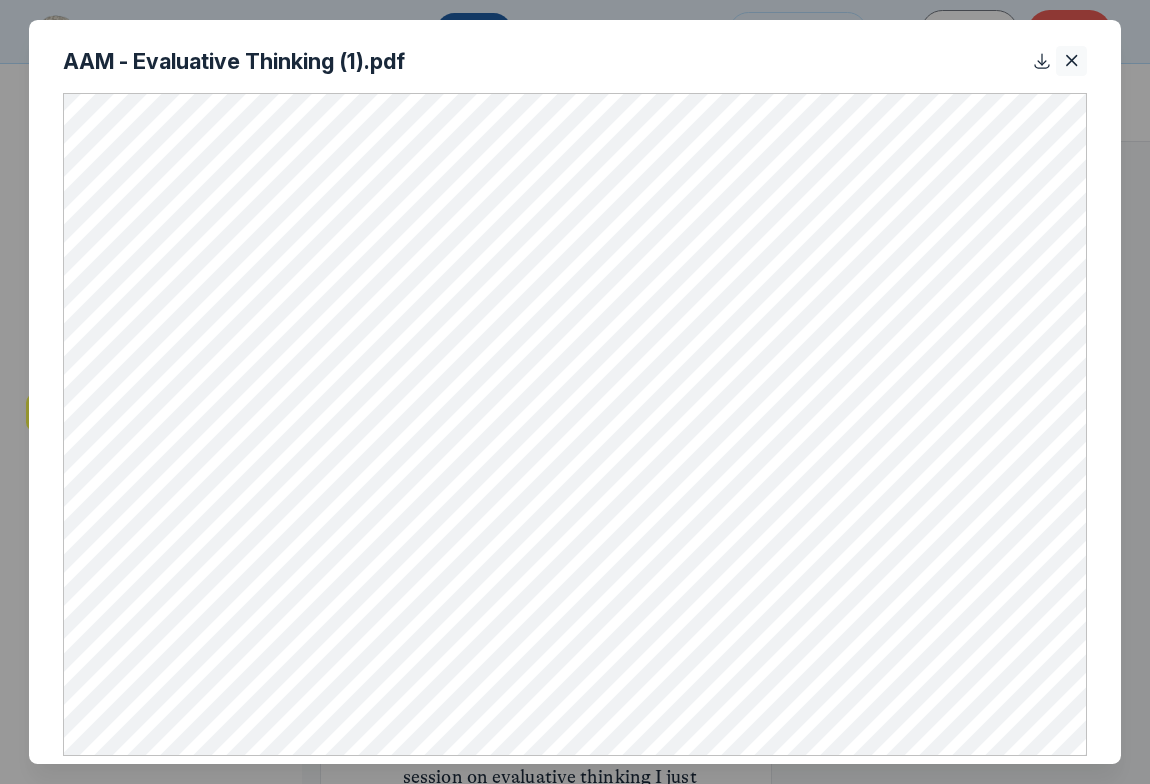 click 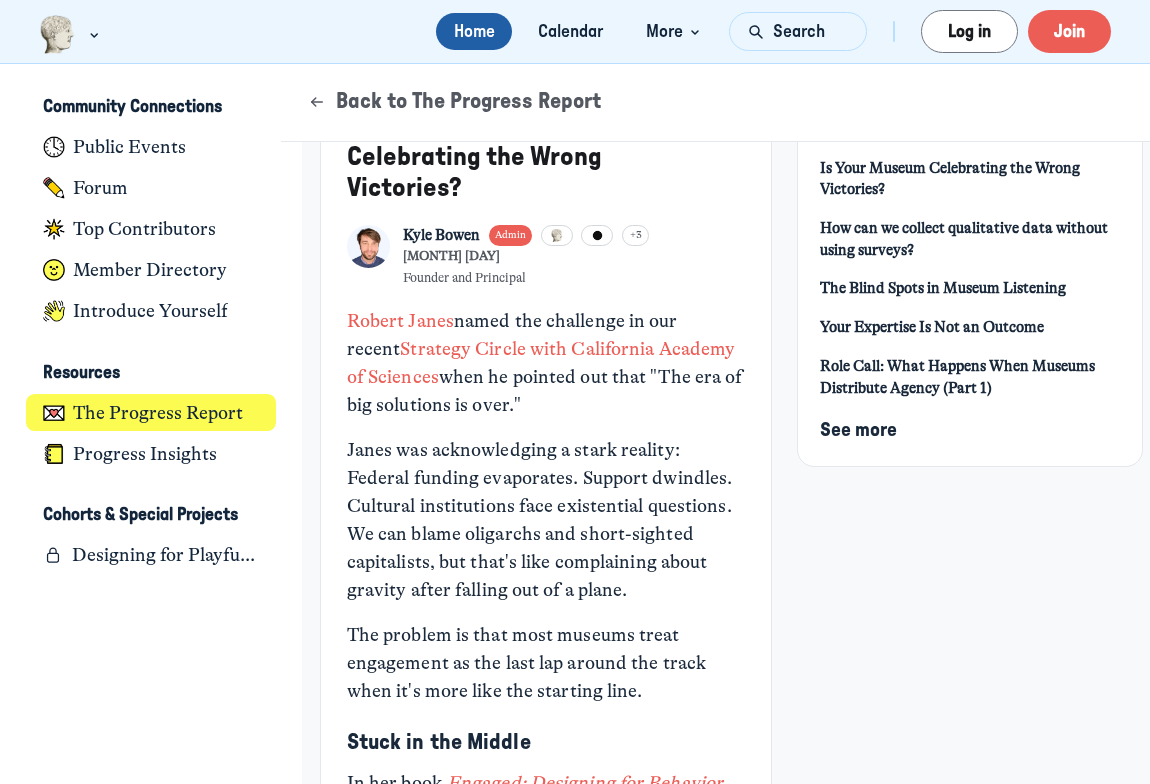 scroll, scrollTop: 0, scrollLeft: 0, axis: both 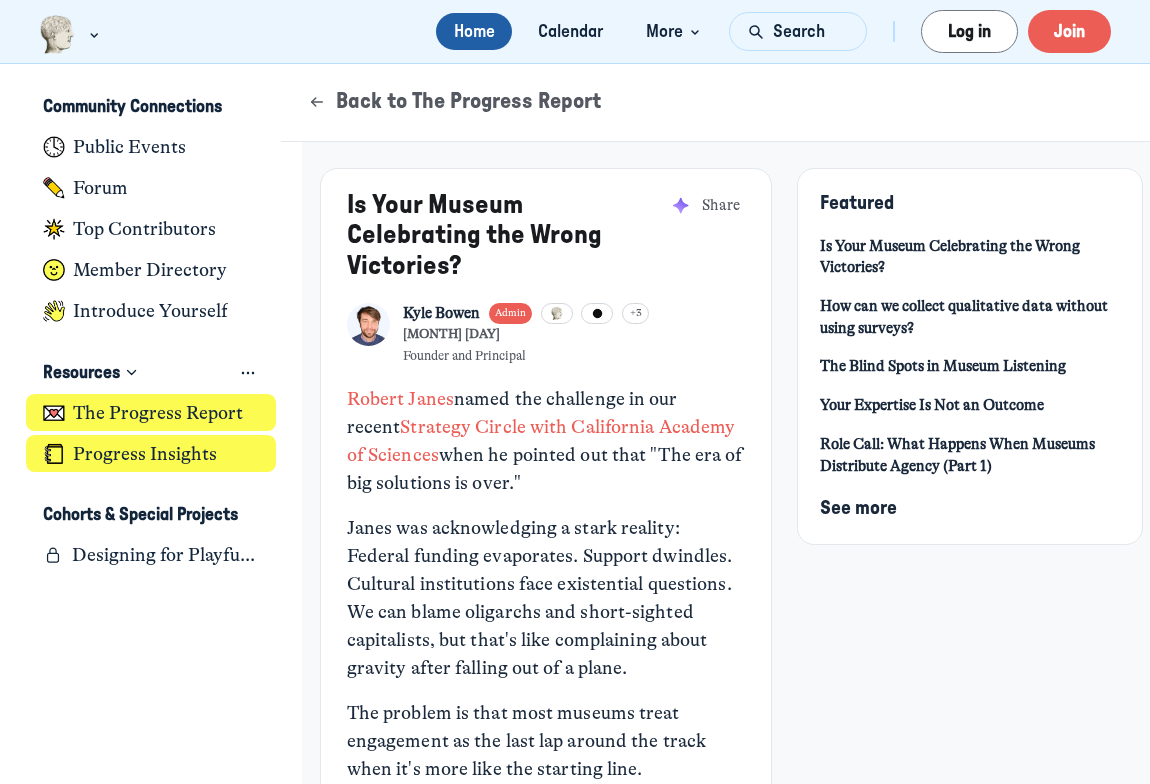 click on "Progress Insights" at bounding box center (145, 454) 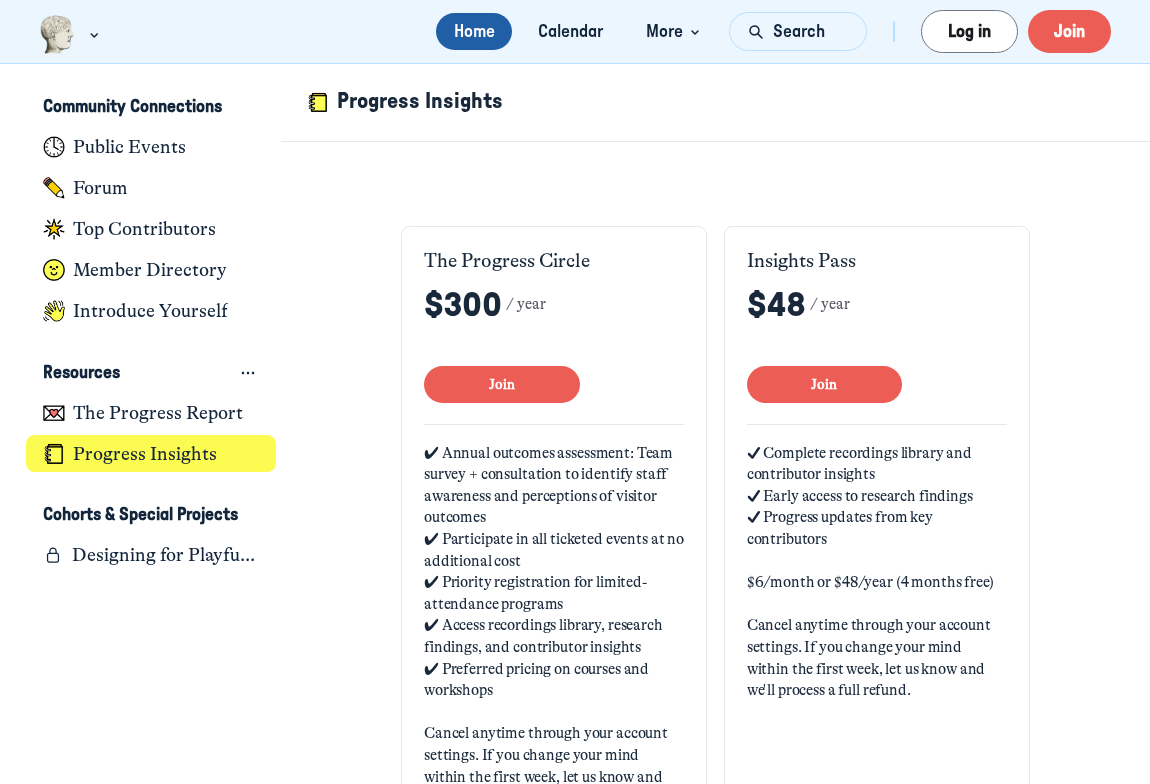scroll, scrollTop: 211, scrollLeft: 0, axis: vertical 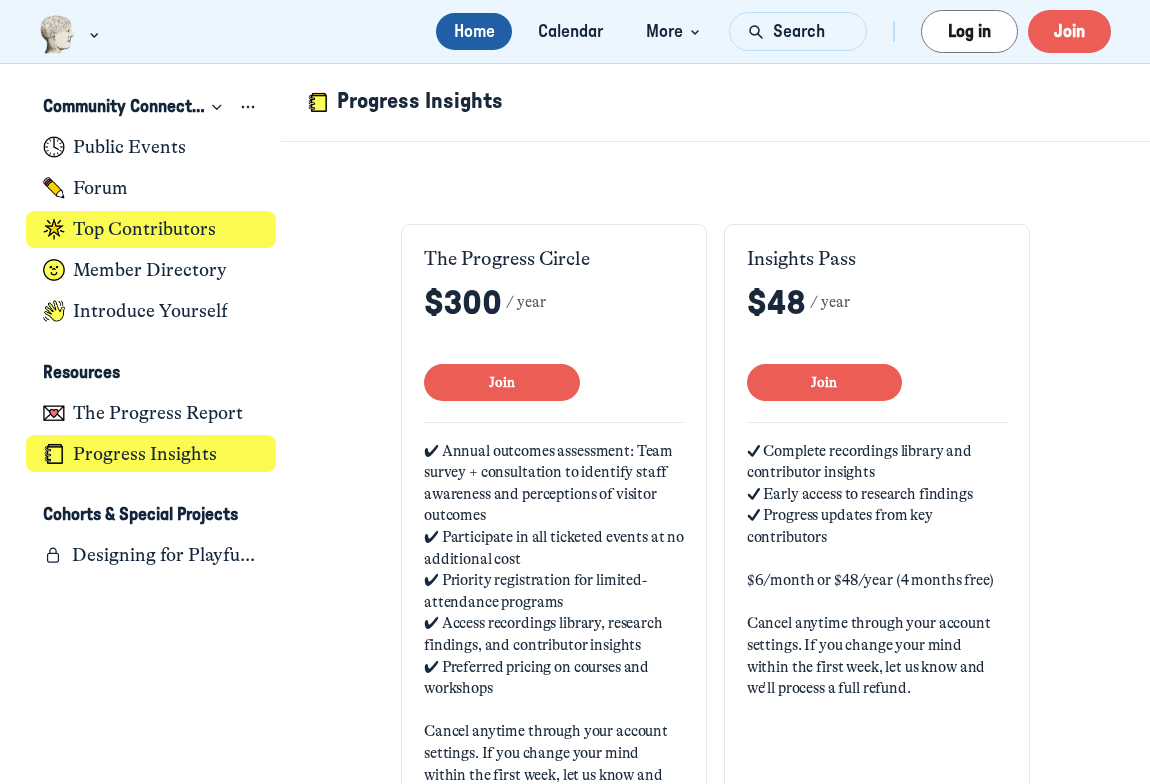 click on "Top Contributors" at bounding box center (151, 229) 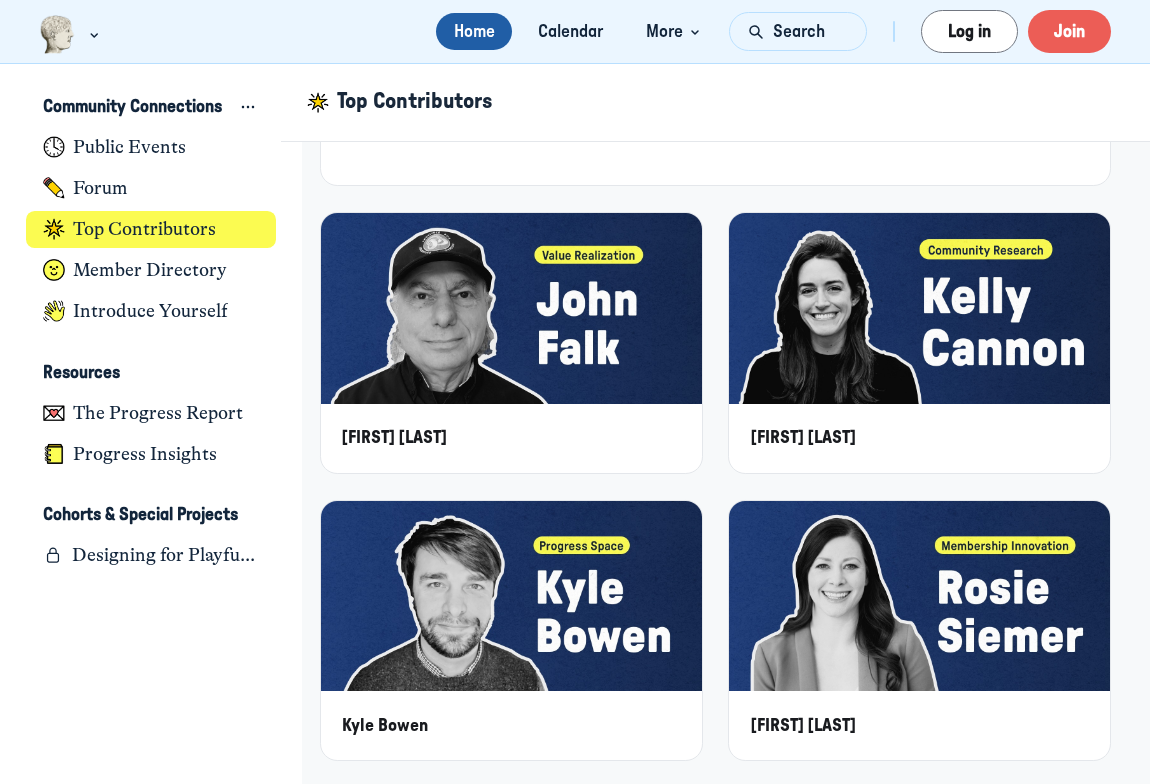 scroll, scrollTop: 531, scrollLeft: 0, axis: vertical 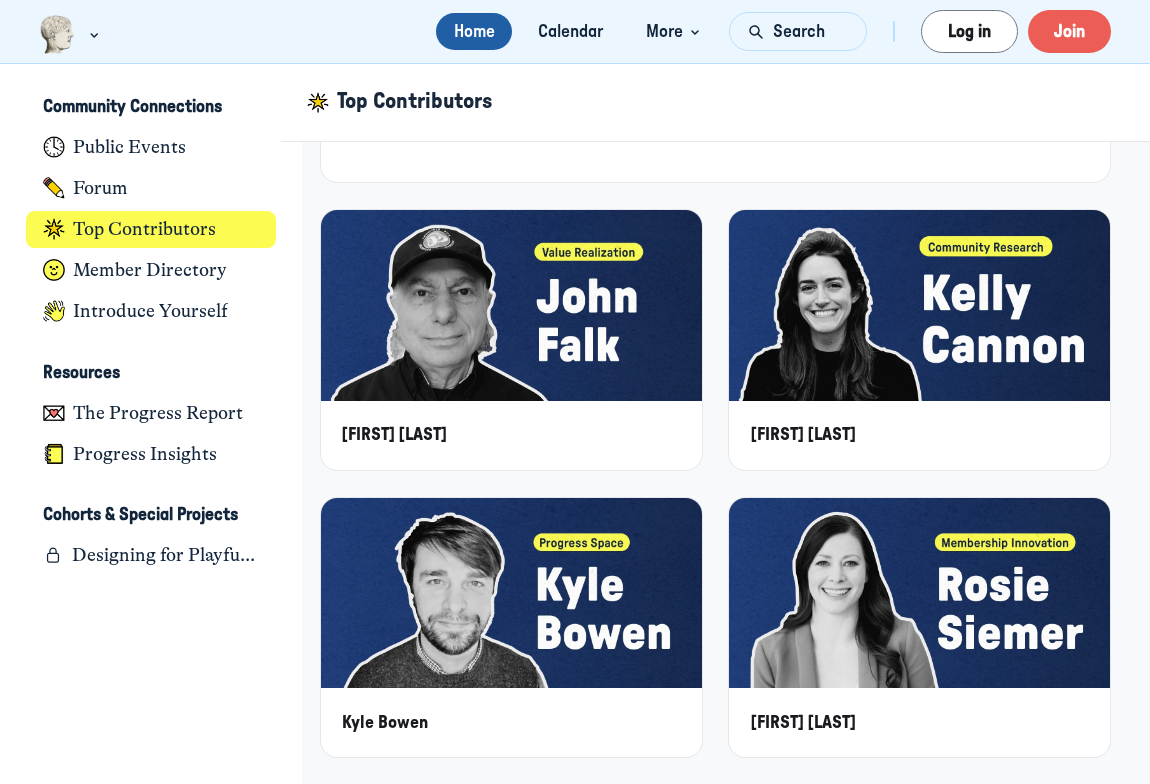 click at bounding box center [919, 305] 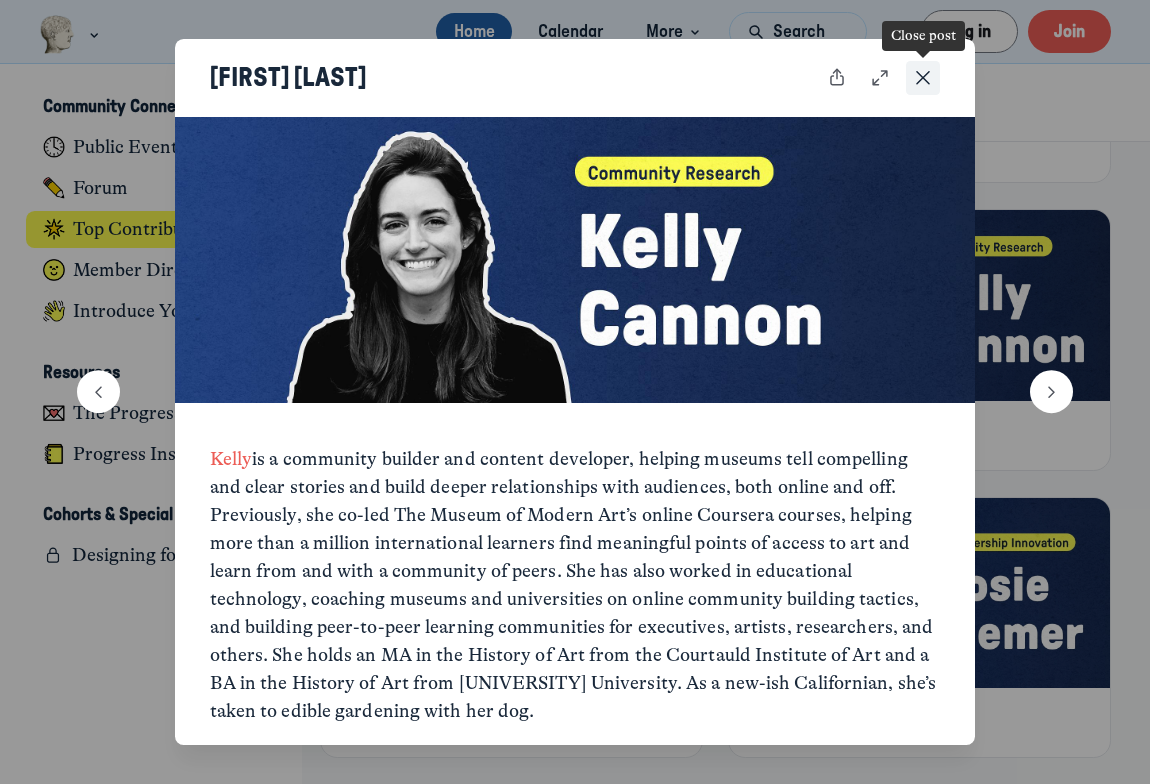 click 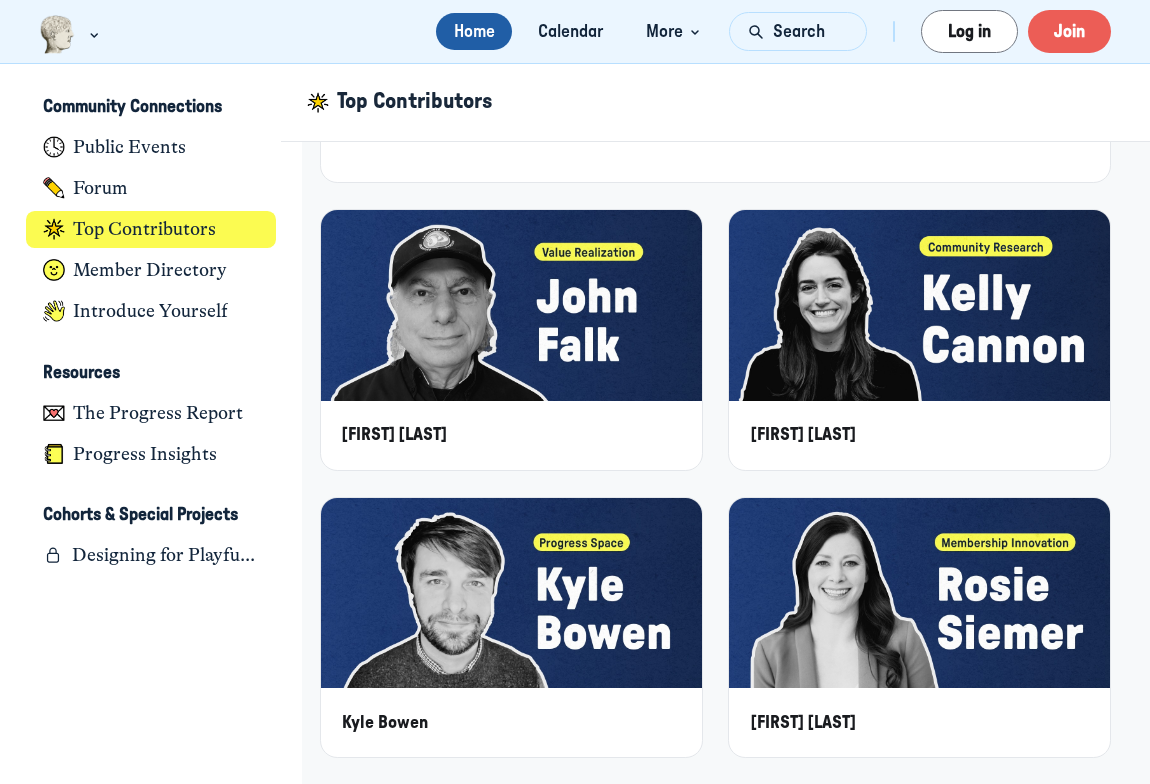 click at bounding box center [511, 305] 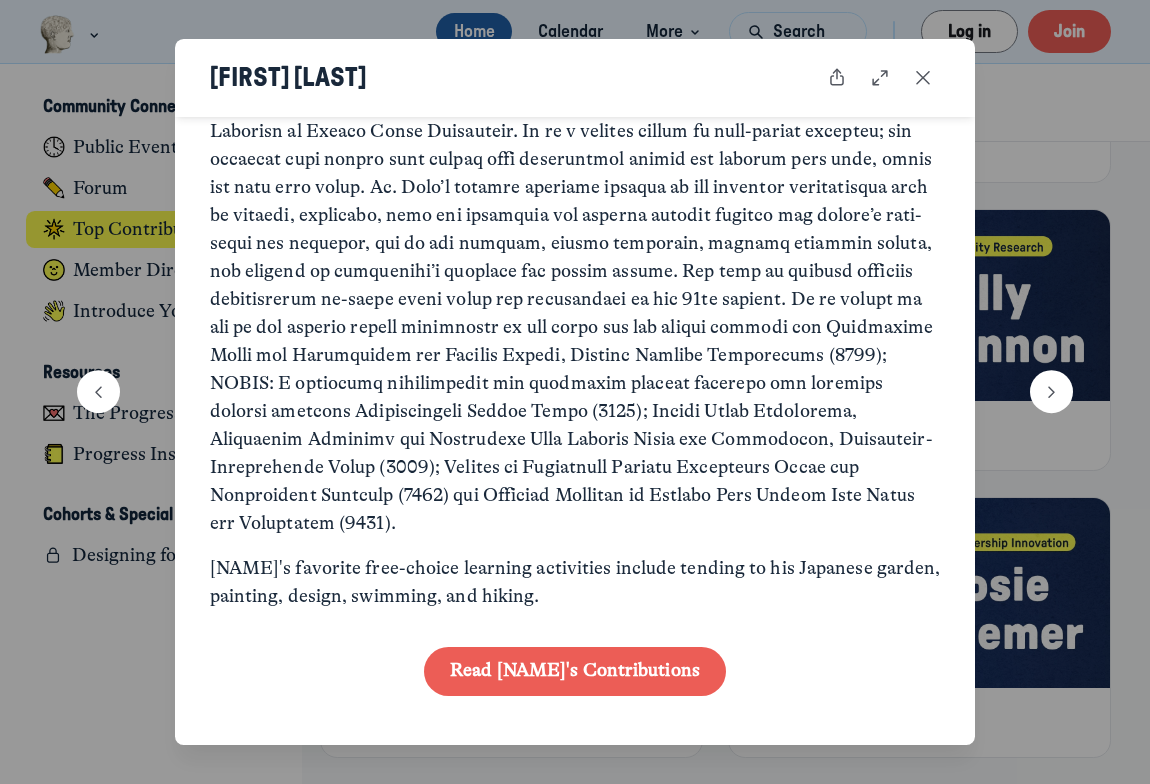 scroll, scrollTop: 355, scrollLeft: 0, axis: vertical 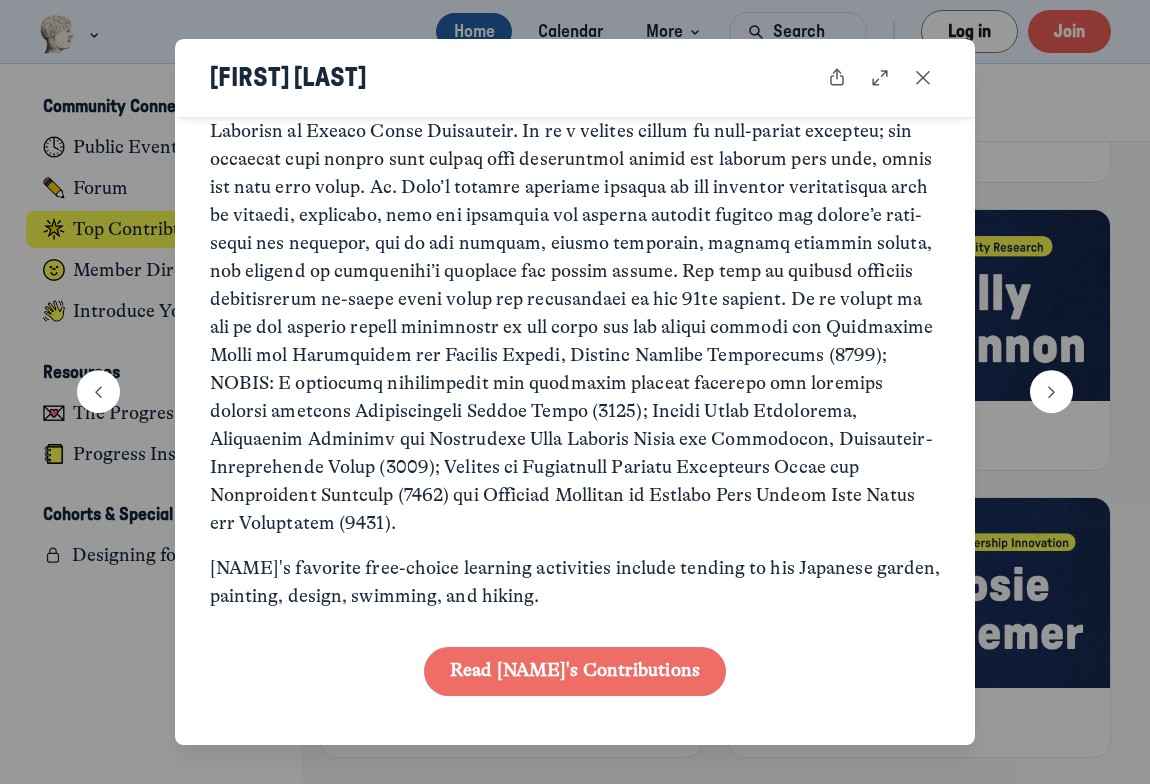 click on "Read John's Contributions" at bounding box center [575, 672] 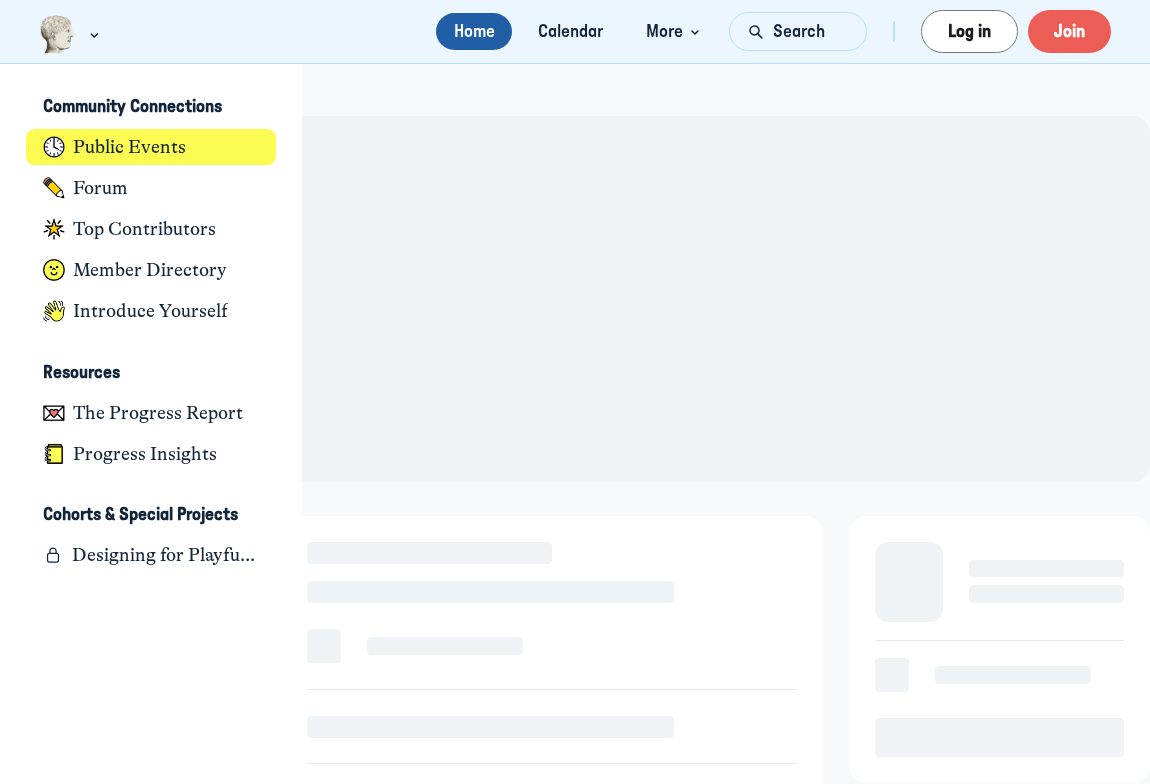 scroll, scrollTop: 0, scrollLeft: 0, axis: both 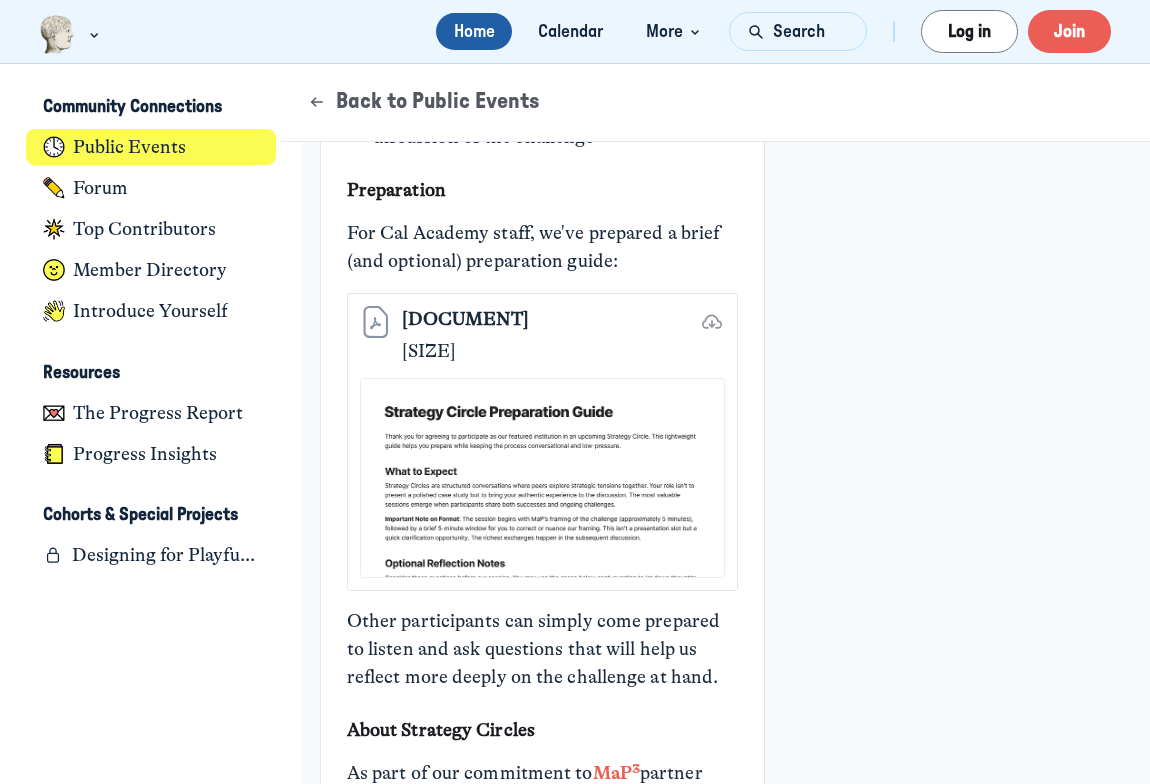 click at bounding box center (543, 479) 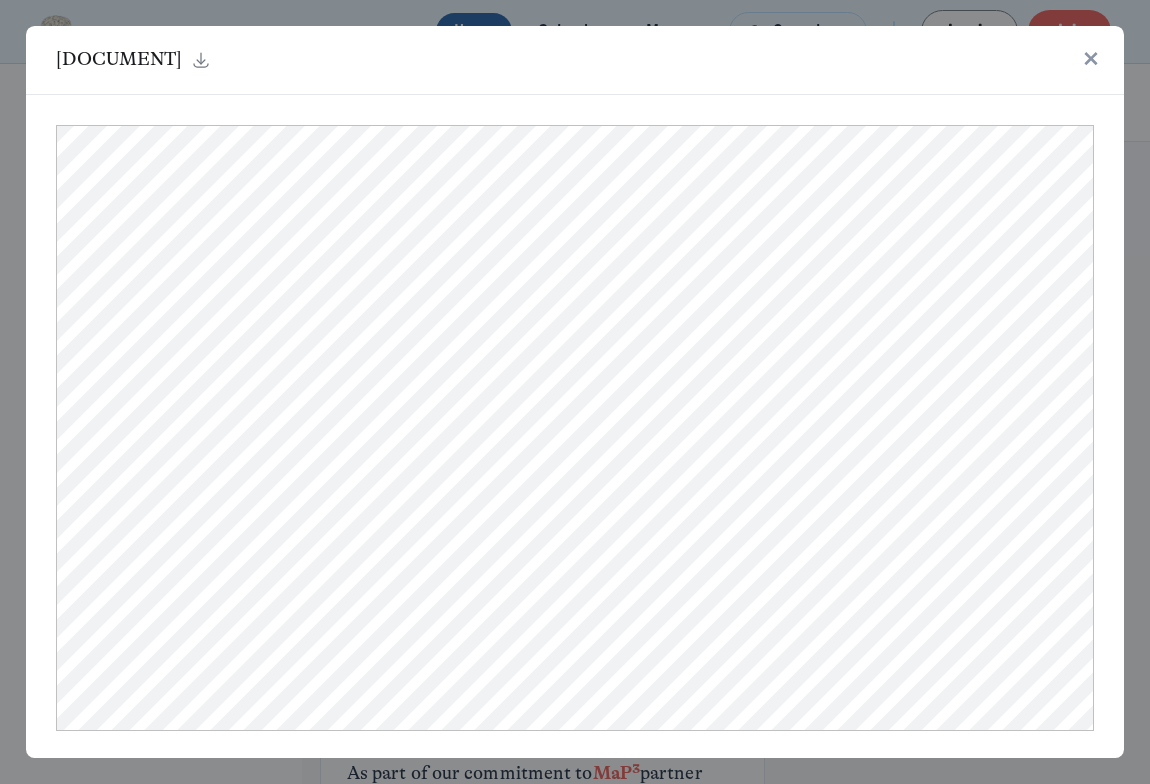 click 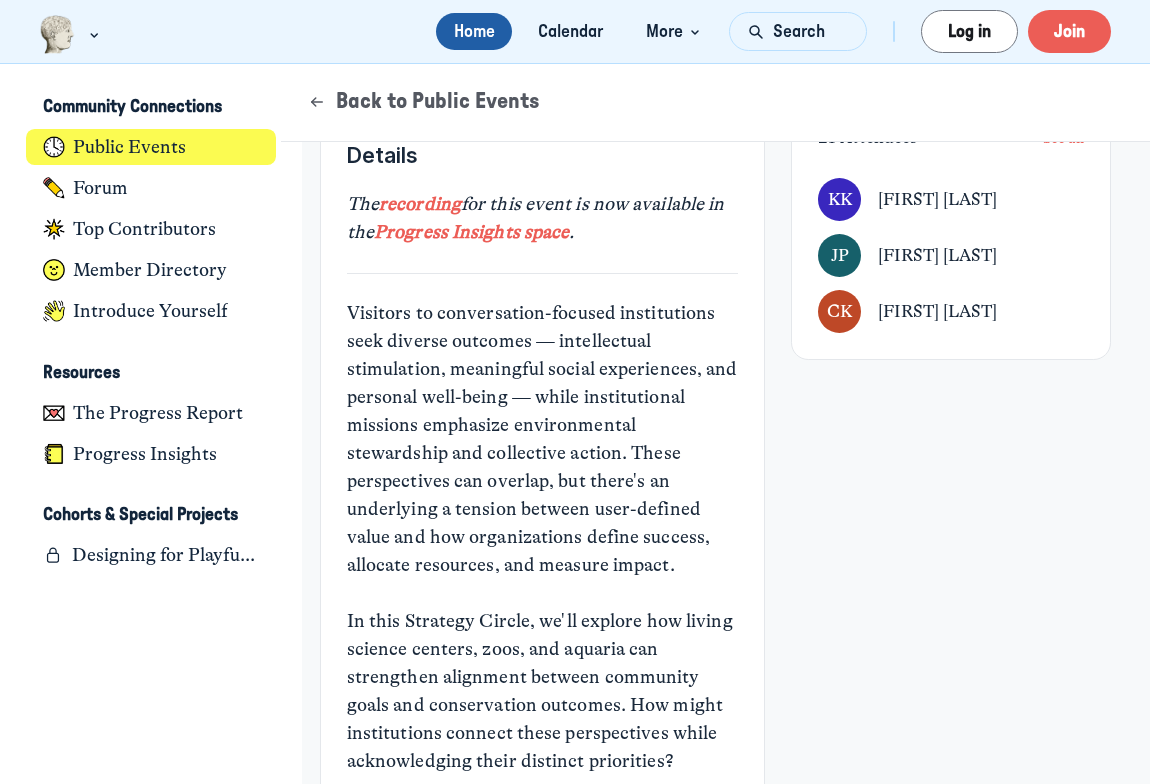 scroll, scrollTop: 0, scrollLeft: 0, axis: both 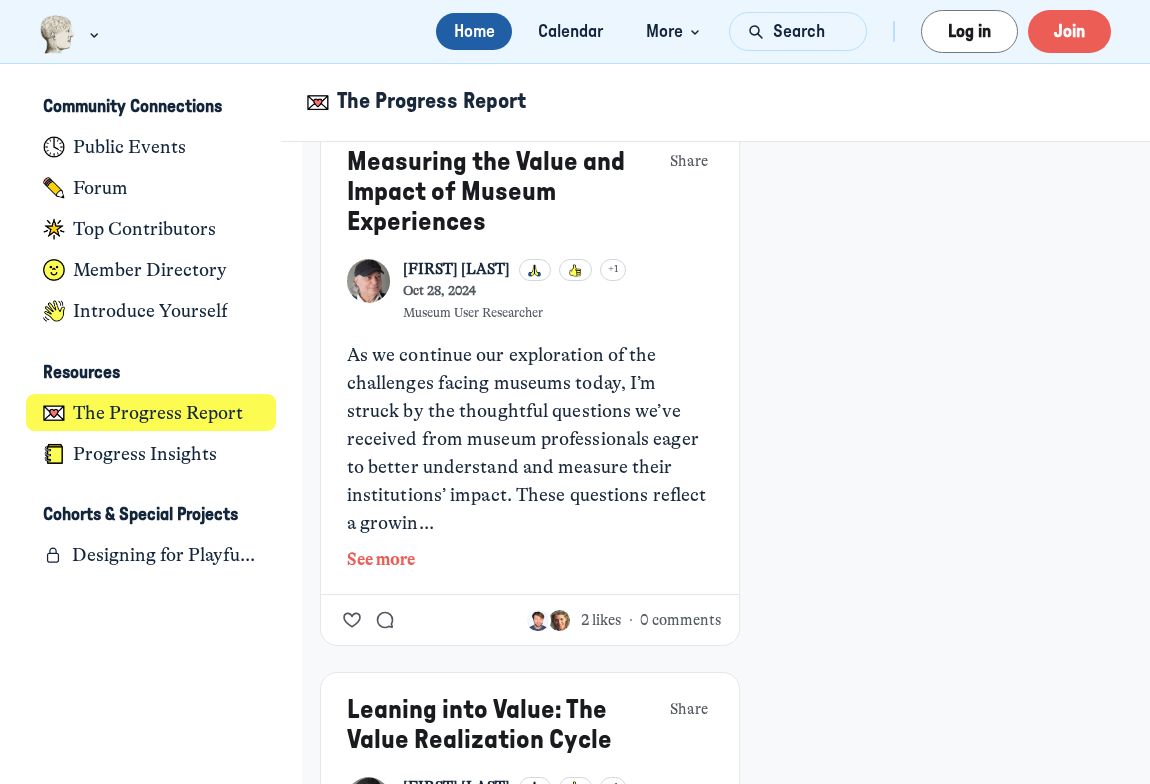 click on "See more" 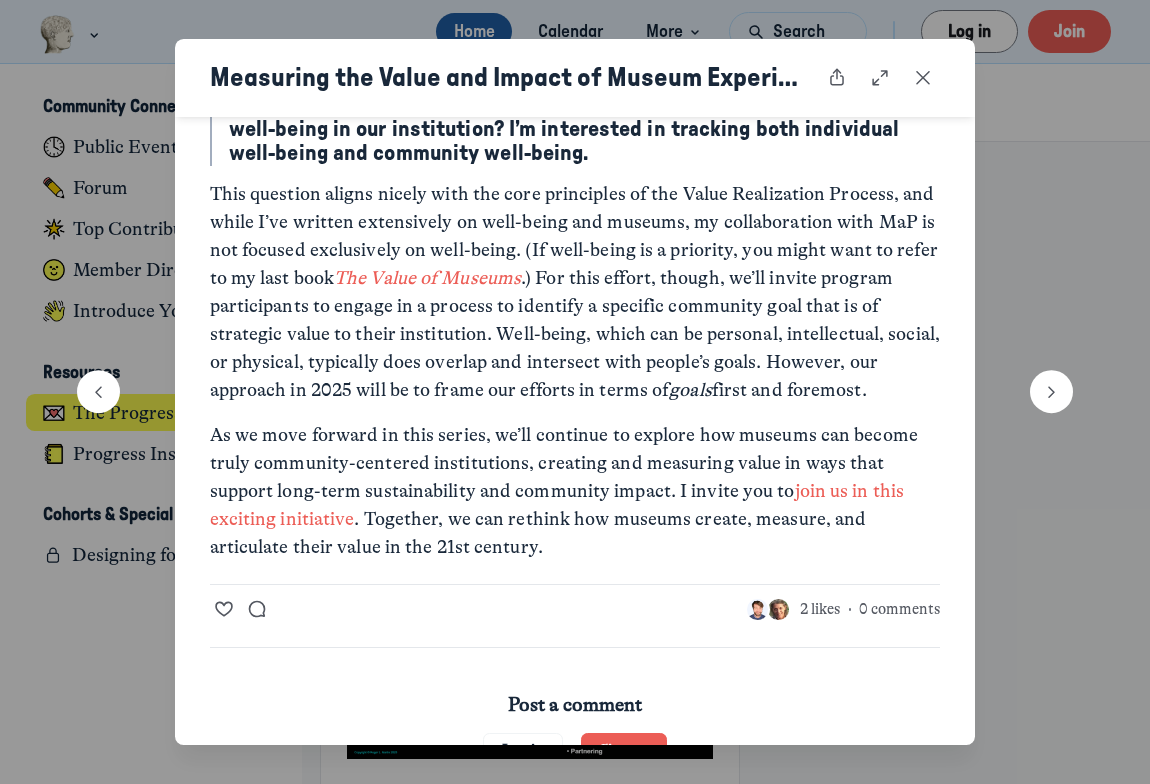 scroll, scrollTop: 1832, scrollLeft: 0, axis: vertical 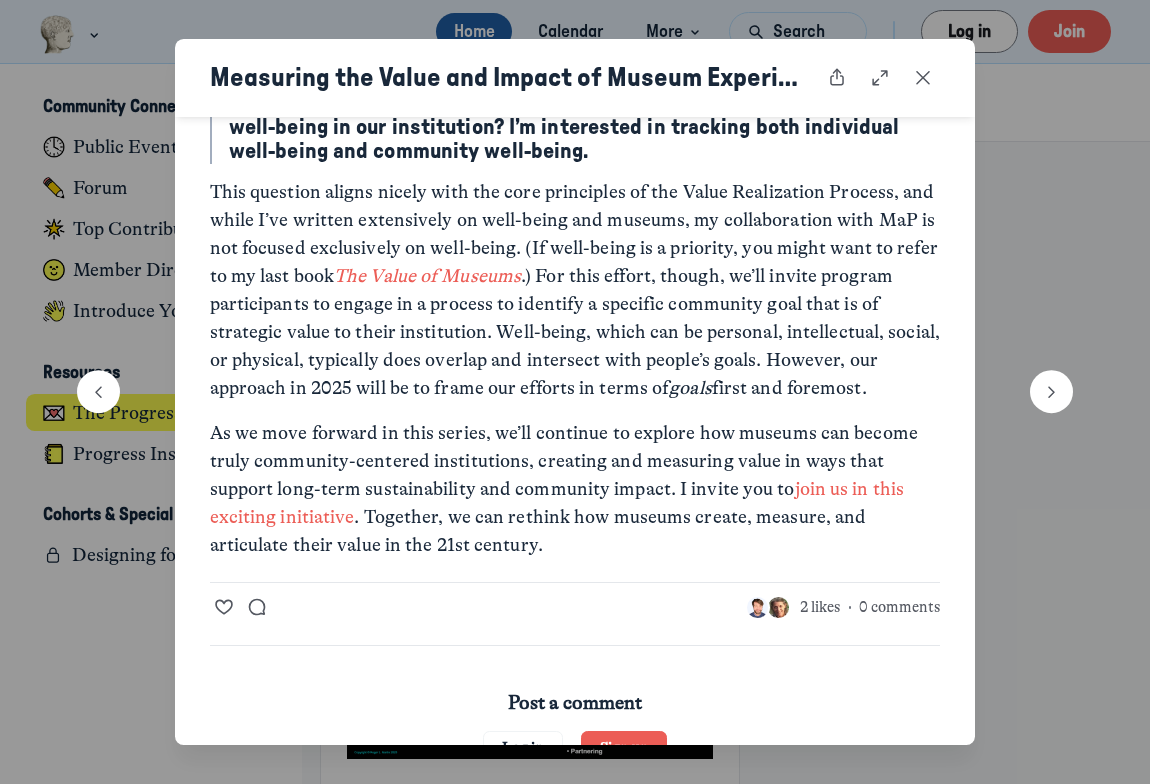 click on "The Value of Museums" at bounding box center [427, 276] 